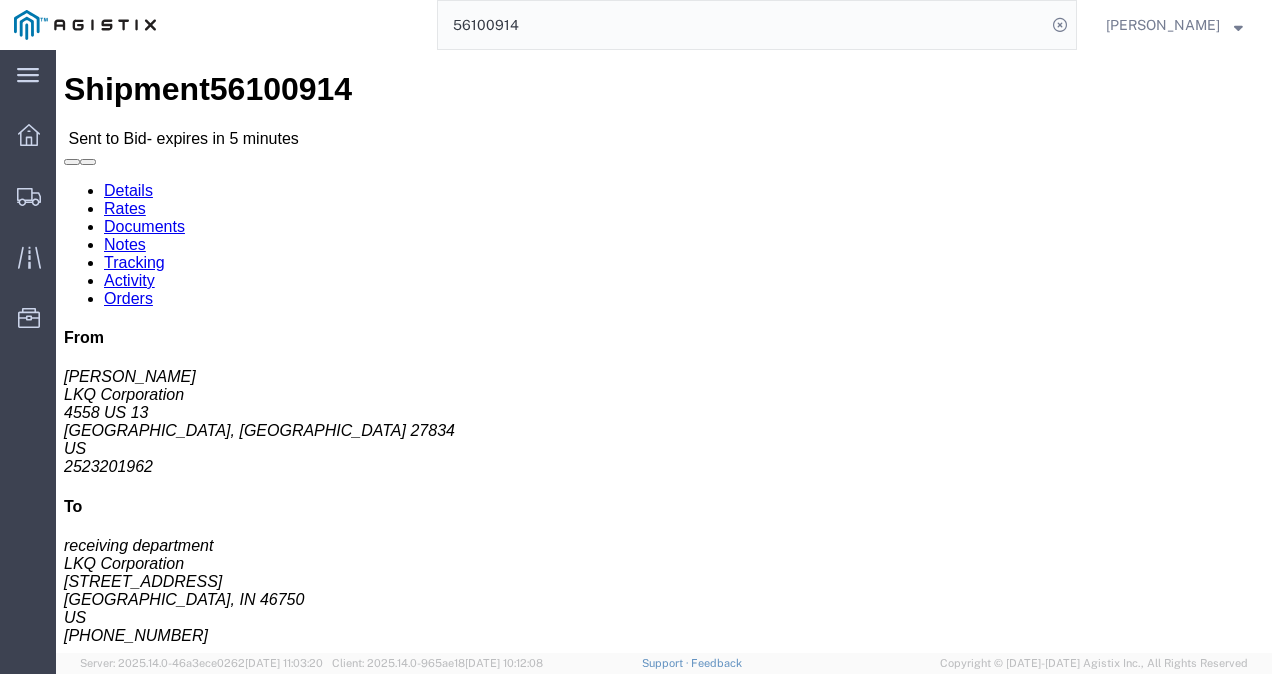 scroll, scrollTop: 0, scrollLeft: 0, axis: both 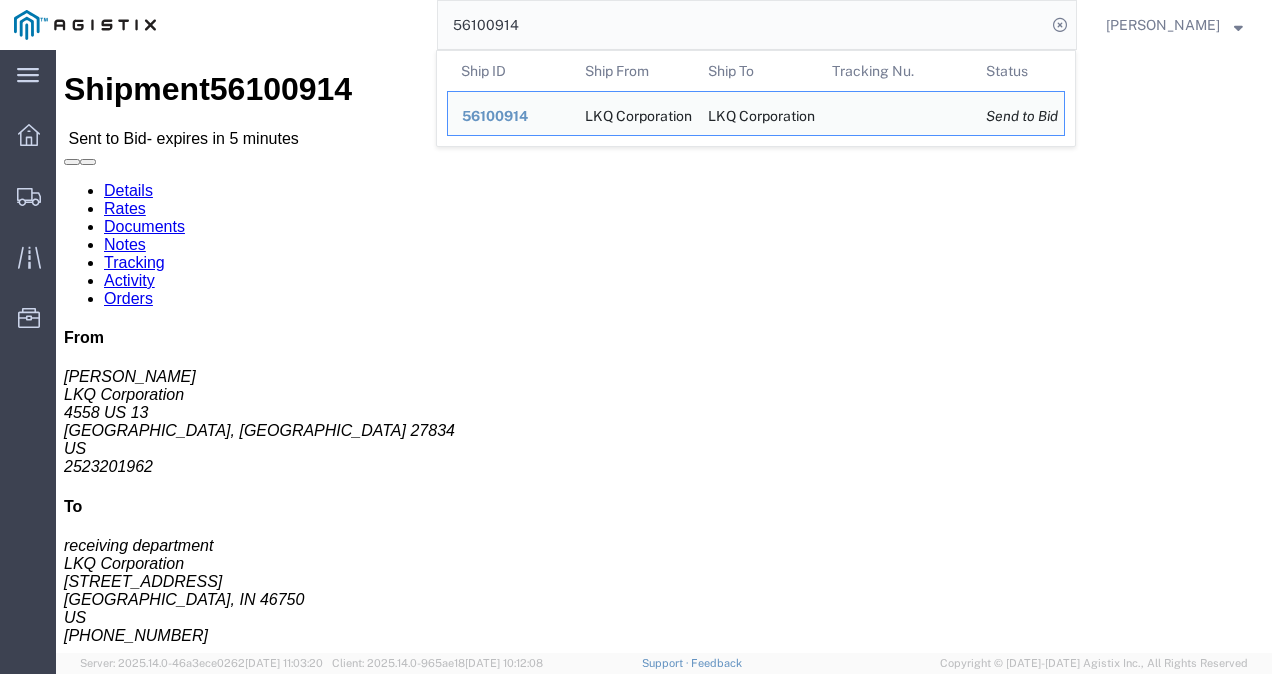 click on "56100914" 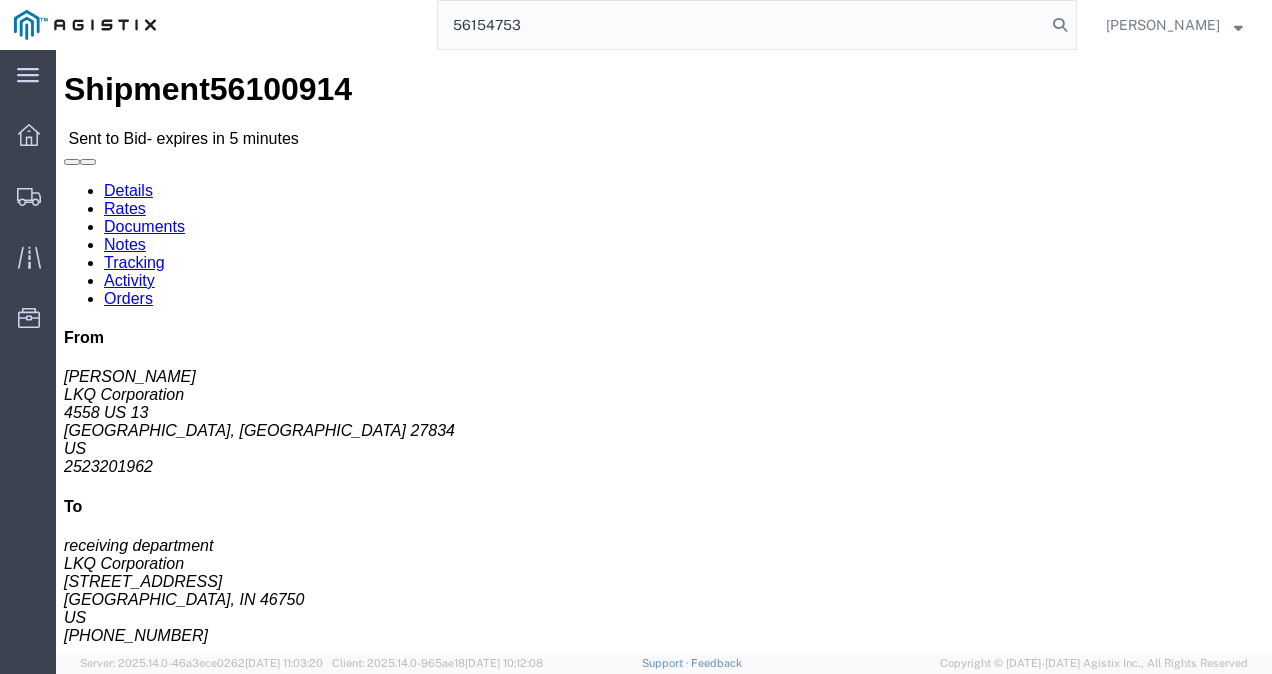 type on "56154753" 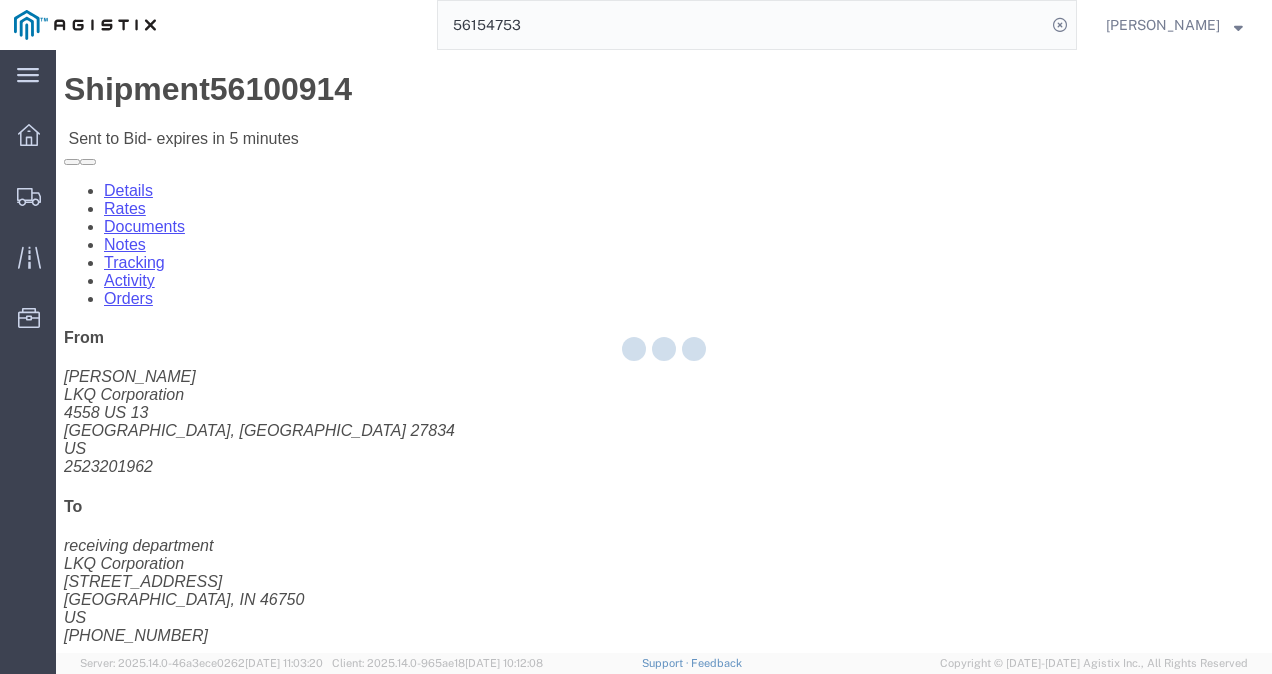 click 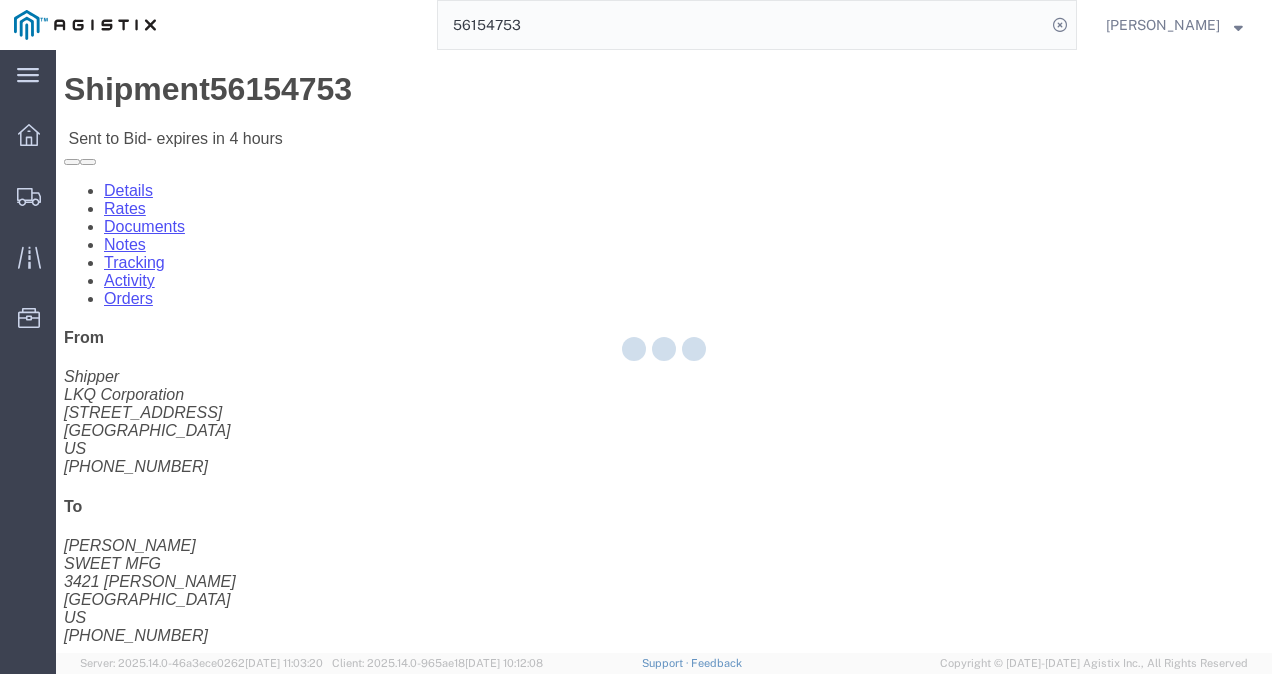 click on "Ship From LKQ Corporation (Shipper) 1760 1714 W Mount Houston Rd Houston, TX 77038 United States 281-886-1028 Ship To
SWEET MFG (Phil Bozell) 3421 S. BURDICK KALAMAZOO,, MI 49001 United States 269-344-2086
Pickup & Delivery Dates
07/11/2025  06:00
-
07/11/2025  14:30  07/14/2025  08:00 Edit Date and Time
Pickup Date:
Pickup Start Date Pickup Start Time Pickup Open Date and Time Jul 11 2025 6:00 AM Pickup Close Date Pickup Close Time
Pickup Close Date and Time
Jul 11 2025 2:30 PM
Delivery by Date
Delivery Start Date Delivery Start Time
Deliver Open Date and Time
Jul 14 2025 8:00 AM Deliver Close Date Deliver Close Time
Deliver Close Date and Time
Notify carrier of changes
Cancel
Save
Open Time 6:00 AM Cancel Apply   Close Time 2:30 PM Cancel Apply   Open Time 8:00 AM" 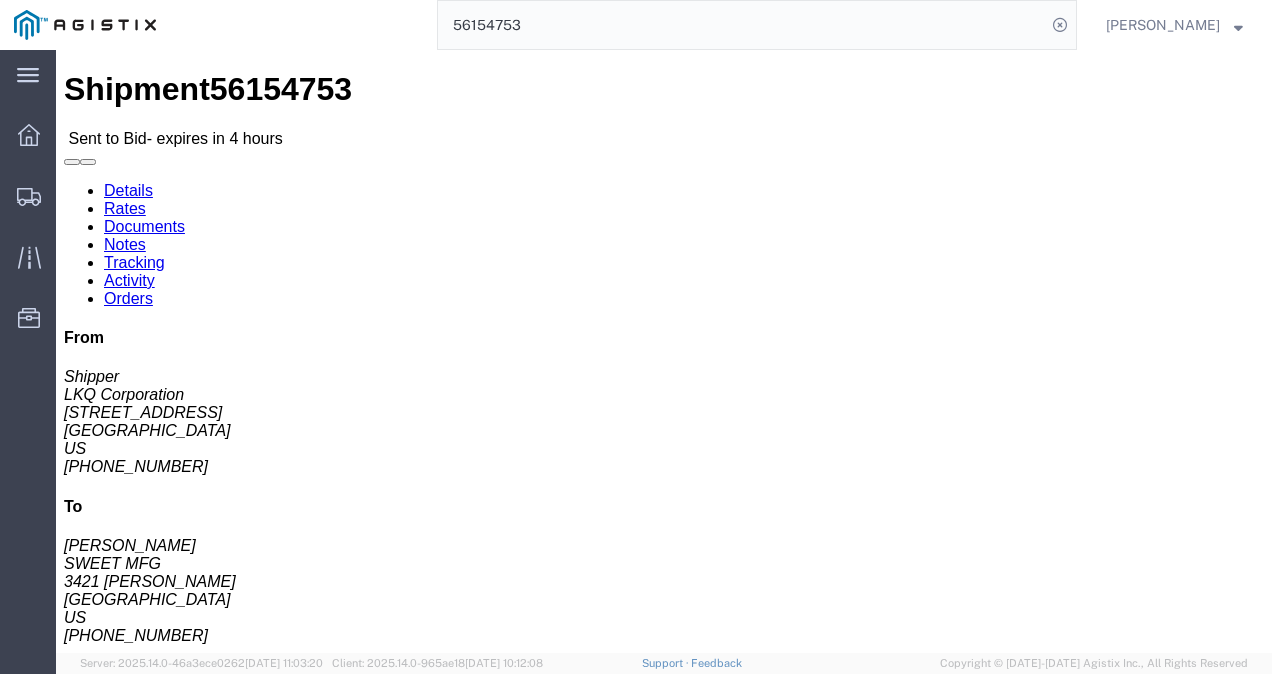 click on "Rates" 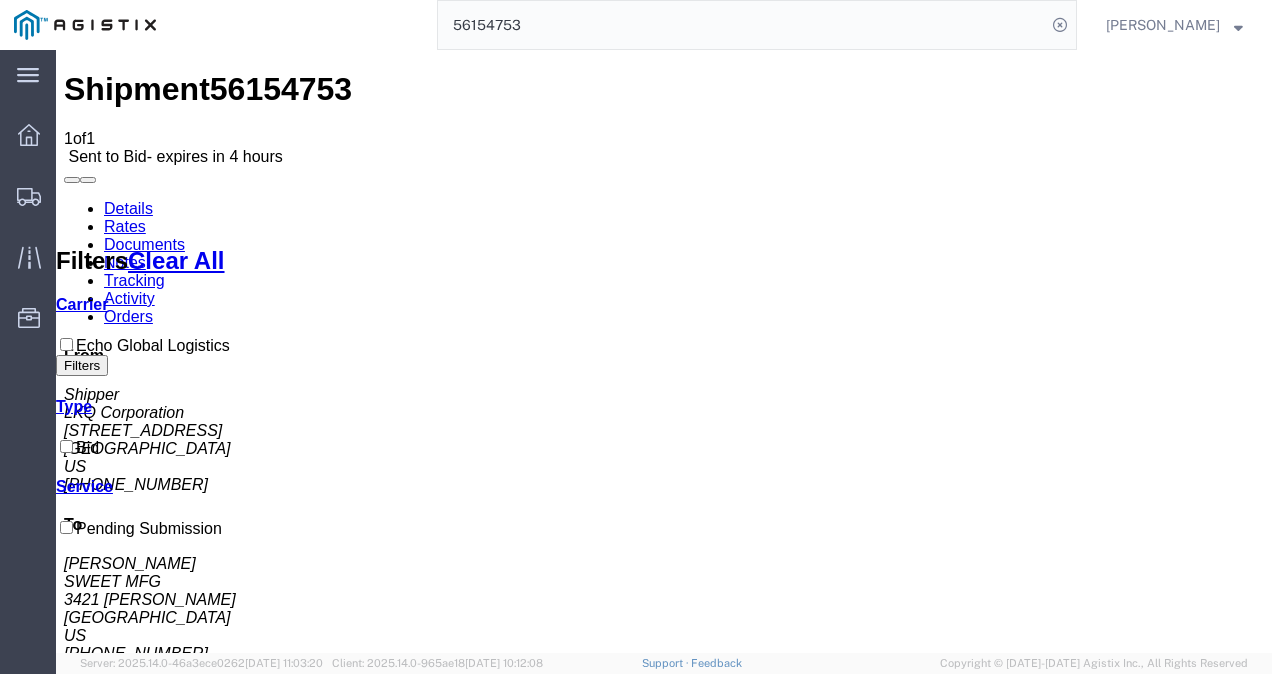 click on "No Bid" at bounding box center [716, 1461] 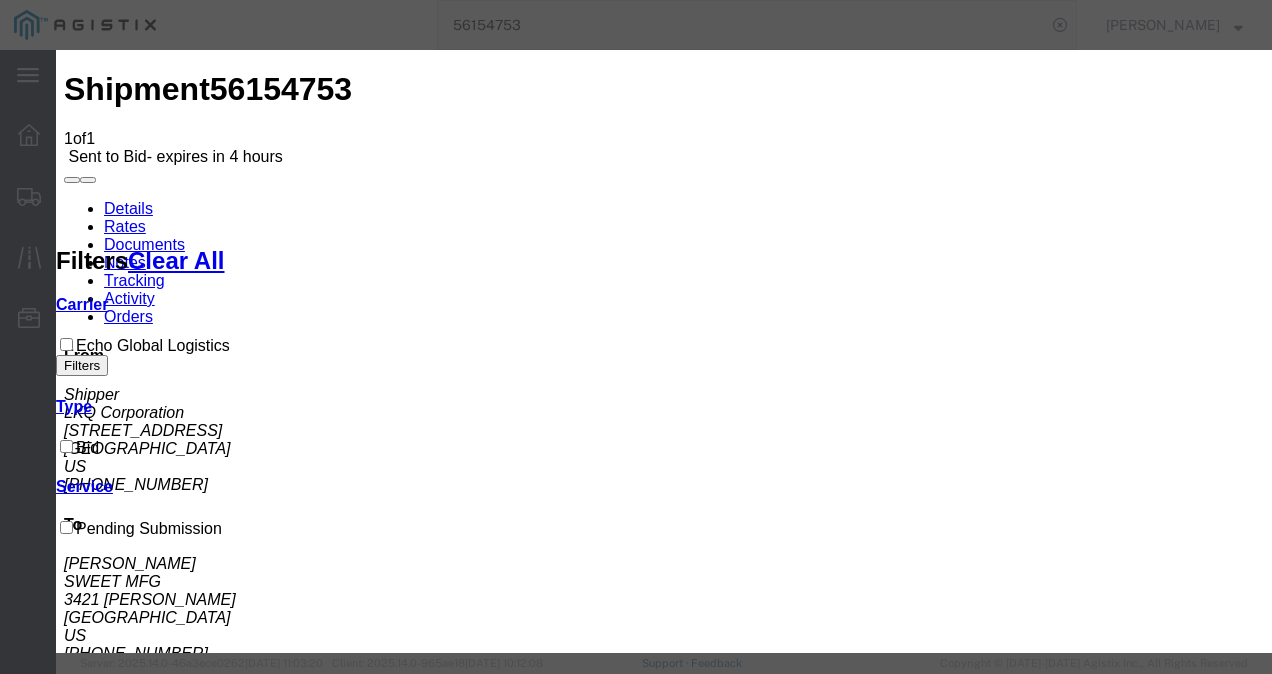 click on "Select Echo Global Logistics" at bounding box center [139, 2470] 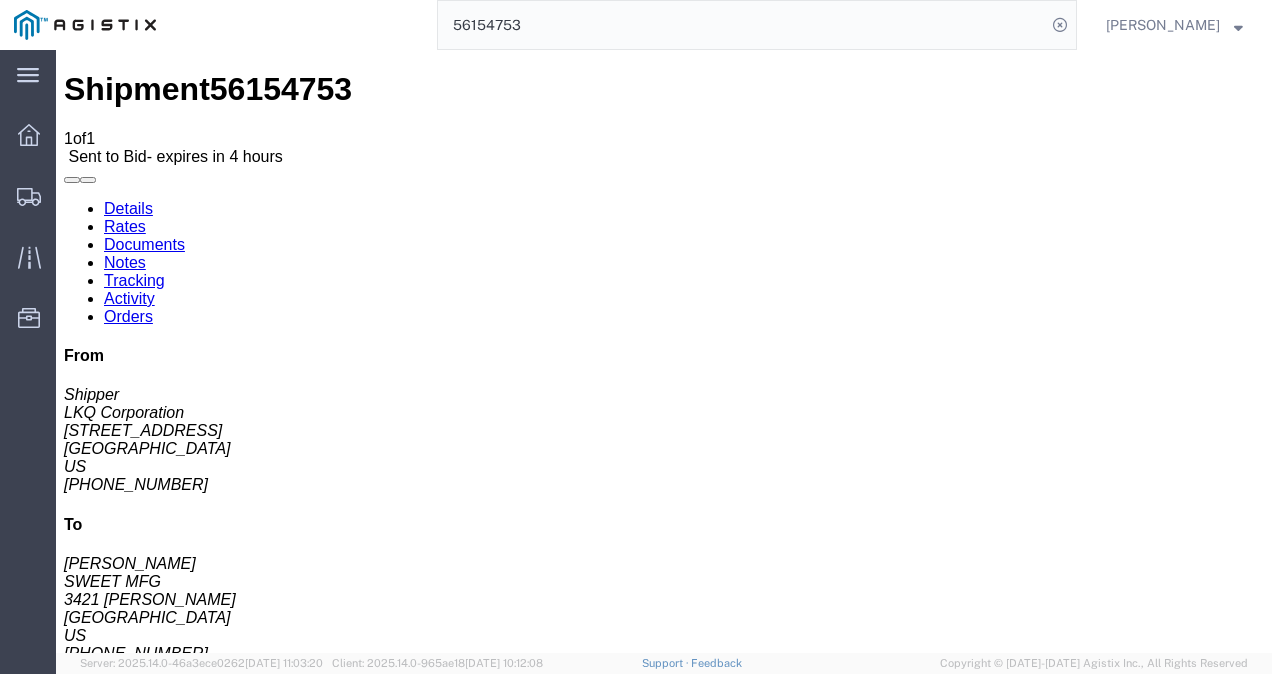click on "56154753" at bounding box center [281, 89] 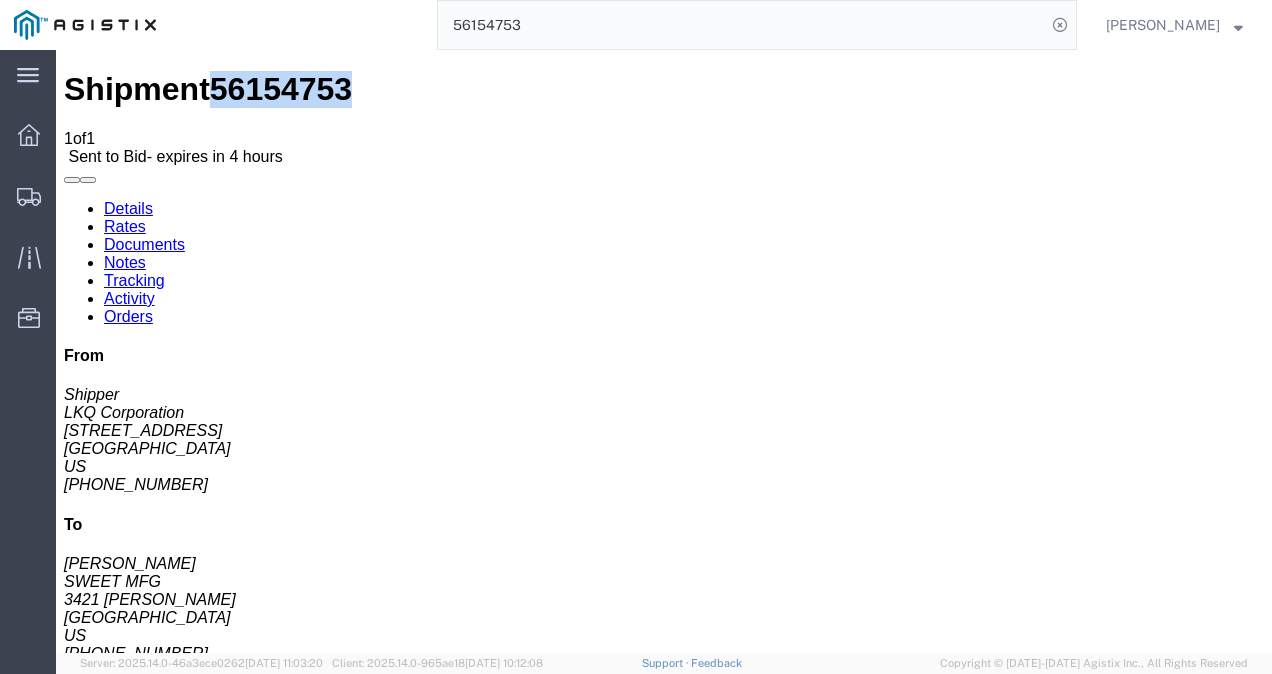 click on "56154753" at bounding box center (281, 89) 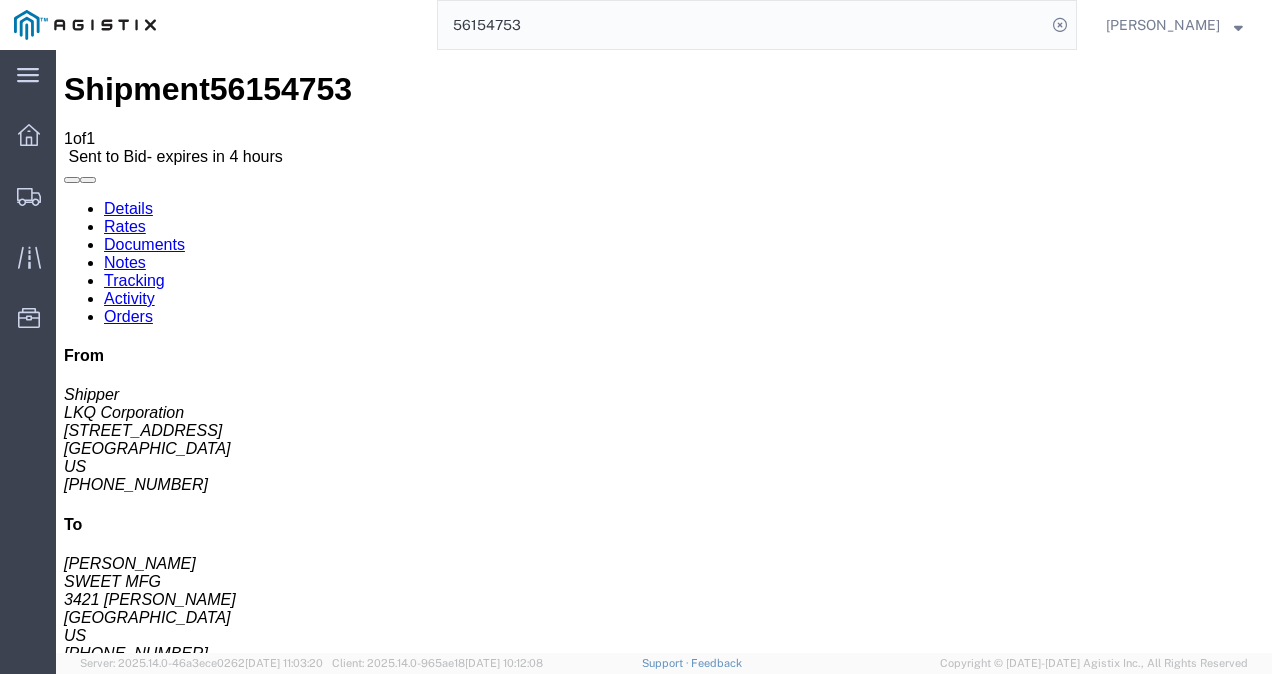click on "Shipment  56154753 1
of
1   Sent to Bid  - expires in 4 hours Details Rates Documents Notes Tracking Activity Orders From Shipper LKQ Corporation 1714 W Mount Houston Rd Houston, TX 77038 US 281-886-1028 To Phil Bozell SWEET MFG 3421 S. BURDICK KALAMAZOO,, MI 49001 US 269-344-2086 Other details Reference #: 56154753 Ship Date/Time: 07/11/2025 Mode: Truckload Created By: Agistix Truckload Services Created By Email:
offline_notificatio...
Carrier Information Tracking No:  Contact Name:  Contact Phone:  Service Level:  Carrier: N/A Transit status:  Please fix the following errors Rates Filter Filters Clear All Cost  -
Transit Days Filters Carrier Service Estimated Transit Transit Days Type Cost Confirm Echo Global Logistics TL Standard 3 - 5 Day 3-5 Day Economy Bid 1,650.00 USD Please fix the following errors You can enter multiple email addresses To              Enter Email Address             Send a copy to my email.
Send" at bounding box center (664, 1011) 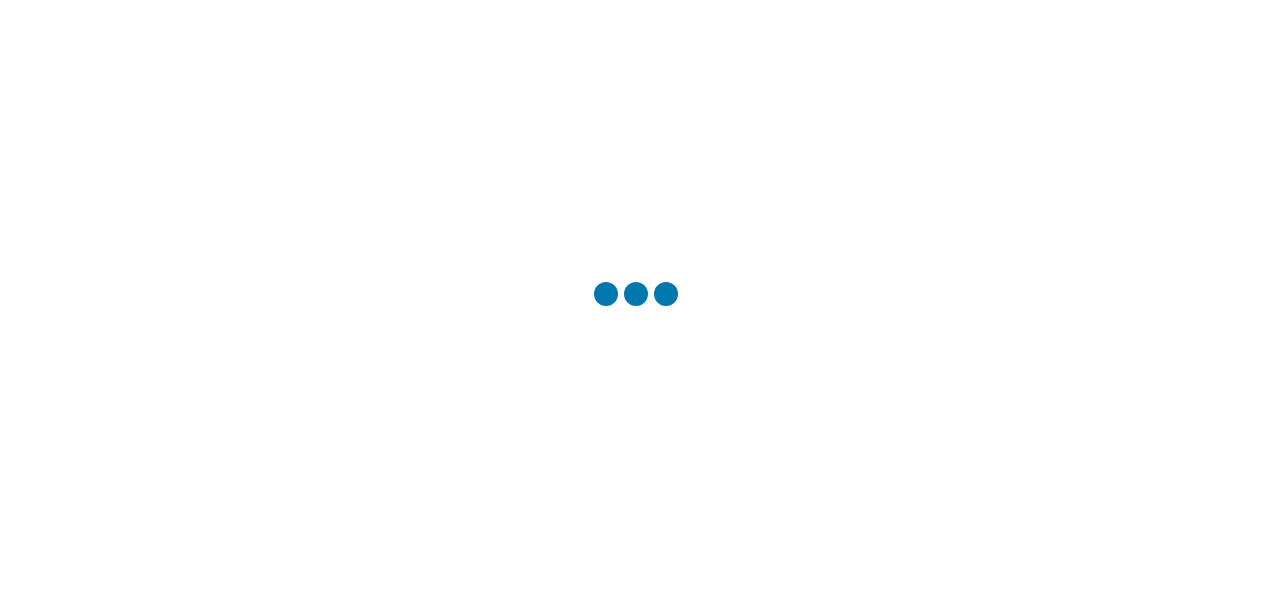 scroll, scrollTop: 0, scrollLeft: 0, axis: both 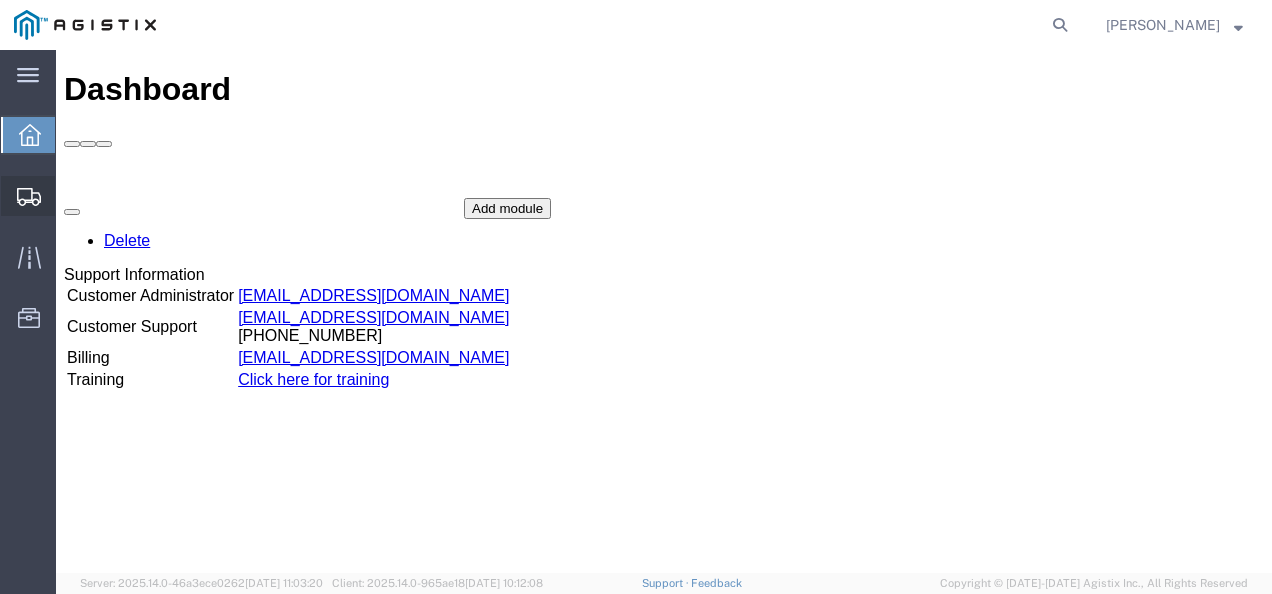 click on "Shipments" 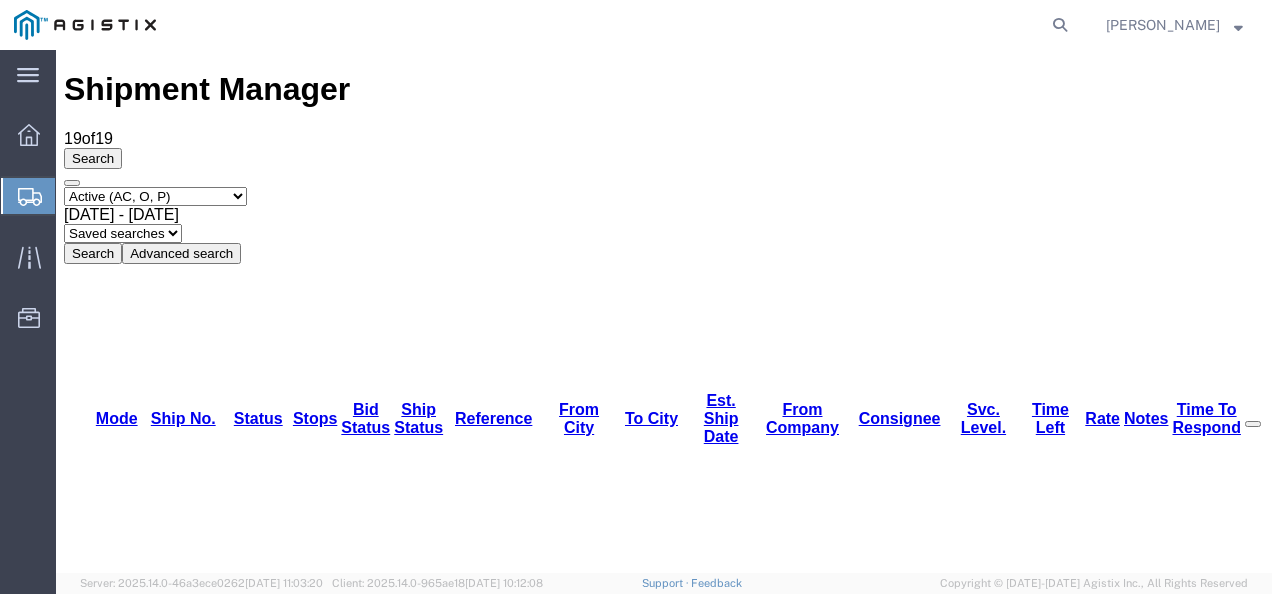 click on "56154753" at bounding box center [161, 1256] 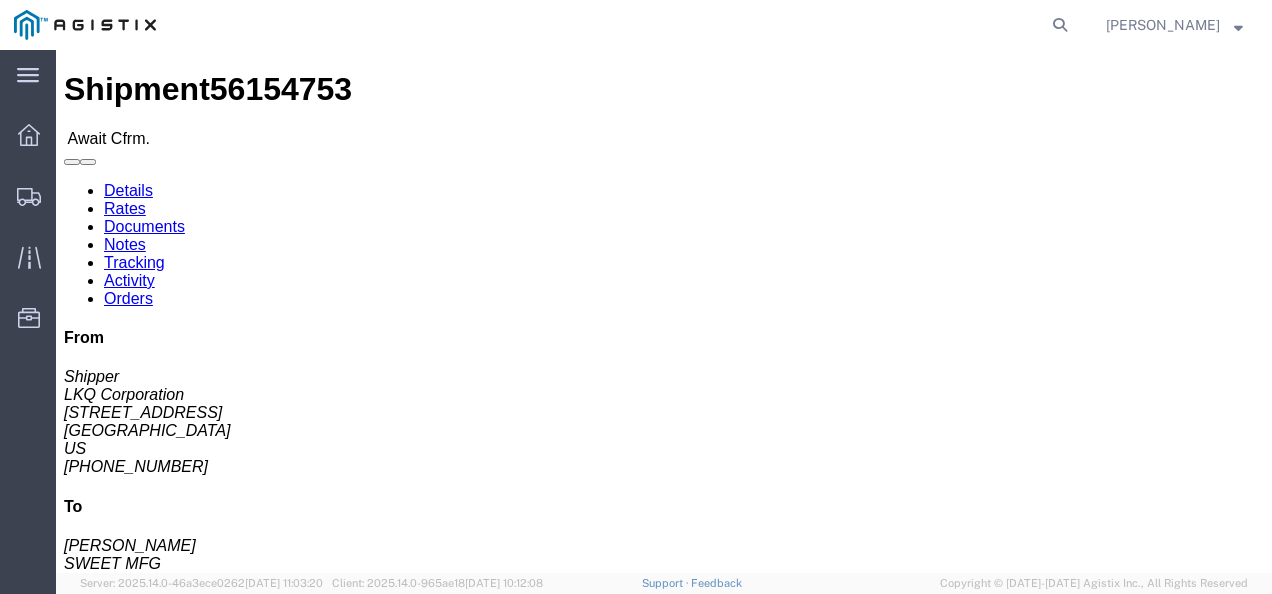 click on "Shipment Detail
Ship From LKQ Corporation (Shipper) 1760 [STREET_ADDRESS] [PHONE_NUMBER] Ship To
SWEET MFG ([PERSON_NAME]) [STREET_ADDRESS][PERSON_NAME] [PHONE_NUMBER]
Pickup & Delivery Dates
[DATE]  06:00
-
[DATE]  14:30  [DATE]  08:00 Edit Date and Time
Pickup Date:
Pickup Start Date Pickup Start Time Pickup Open Date and Time [DATE] 6:00 AM Pickup Close Date Pickup Close Time
Pickup Close Date and Time
[DATE] 2:30 PM
Delivery by Date
Delivery Start Date Delivery Start Time
Deliver Open Date and Time
[DATE] 8:00 AM Deliver Close Date Deliver Close Time
Deliver Close Date and Time
Notify carrier of changes
Cancel
Save
Open Time 6:00 AM Cancel Apply   Close Time 2:30 PM Cancel" 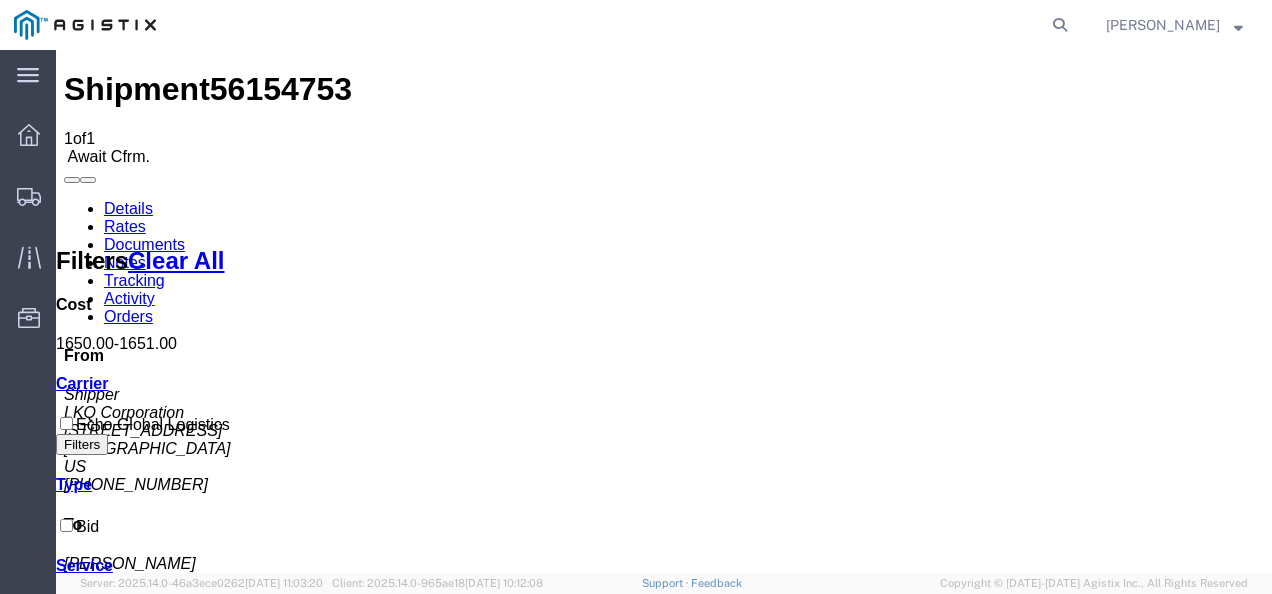 click on "Confirm" at bounding box center (839, 1381) 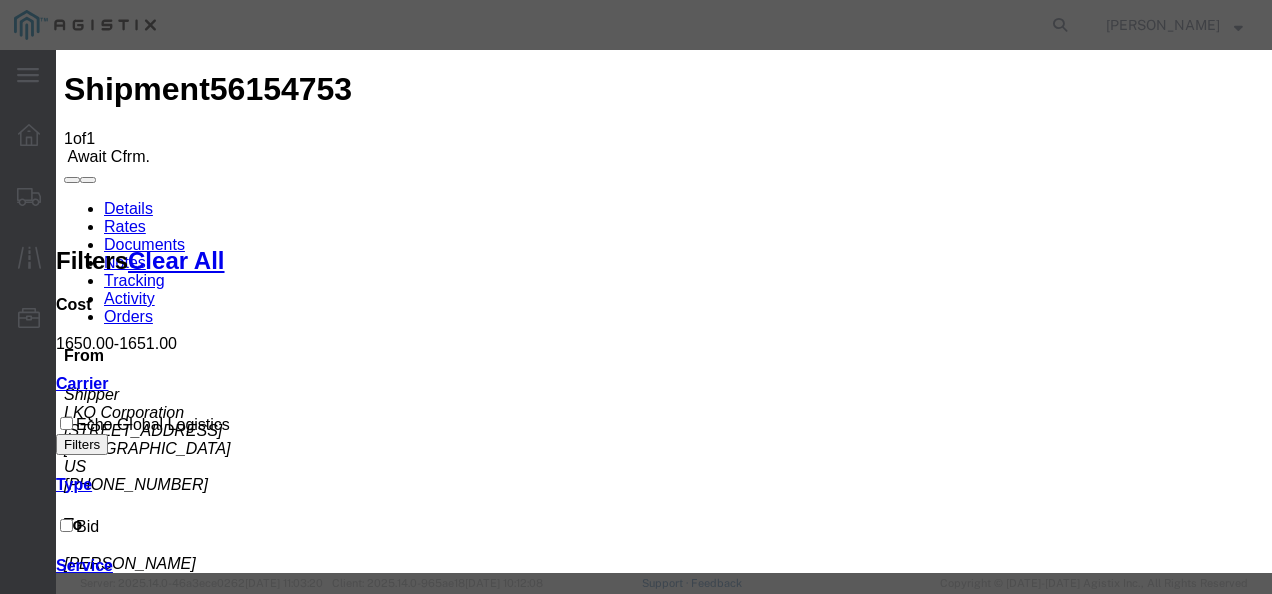 click on "Confirmation Details
Use my profile
Bill of Lading Number
Person Monitor Shipment
Person Phone Number
Airline Flight Number
Crating Complete Date
Estimated Depart. Date
[DATE]
Estimated Depart. Time
Select Midnight 1 am 2 am 3 am 4 am 5 am 6 am 7 am 8 am 9 am 10 am 11 am 12 Noon 1 pm 2 pm 3 pm 4 pm 5 pm 6 pm 7 pm 8 pm 9 pm 10 pm 11 pm Midnight
Estimated Arrival Date
Estimated Arrival Time
Select Midnight 1 am 2 am 3 am 4 am 5 am 6 am 7 am 8 am 9 am 10 am 11 am 12 Noon 1 pm 2 pm 3 pm 4 pm 5 pm 6 pm 7 pm 8 pm 9 pm 10 pm 11 pm Midnight
Transit Status
Select Expired Loading Started Partial Pick-Up Other Delay Confirmed on Board Delivery Appointment Scheduled DEA Intensive/Exam Arrive at Delivery Location Export Customs Cleared Break Start Import Customs Cleared Customs Released TSA Screening Returning to Sender FDA Hold Out for Delivery Shipment On-Hand origin Trailer Dropped" at bounding box center [664, 3251] 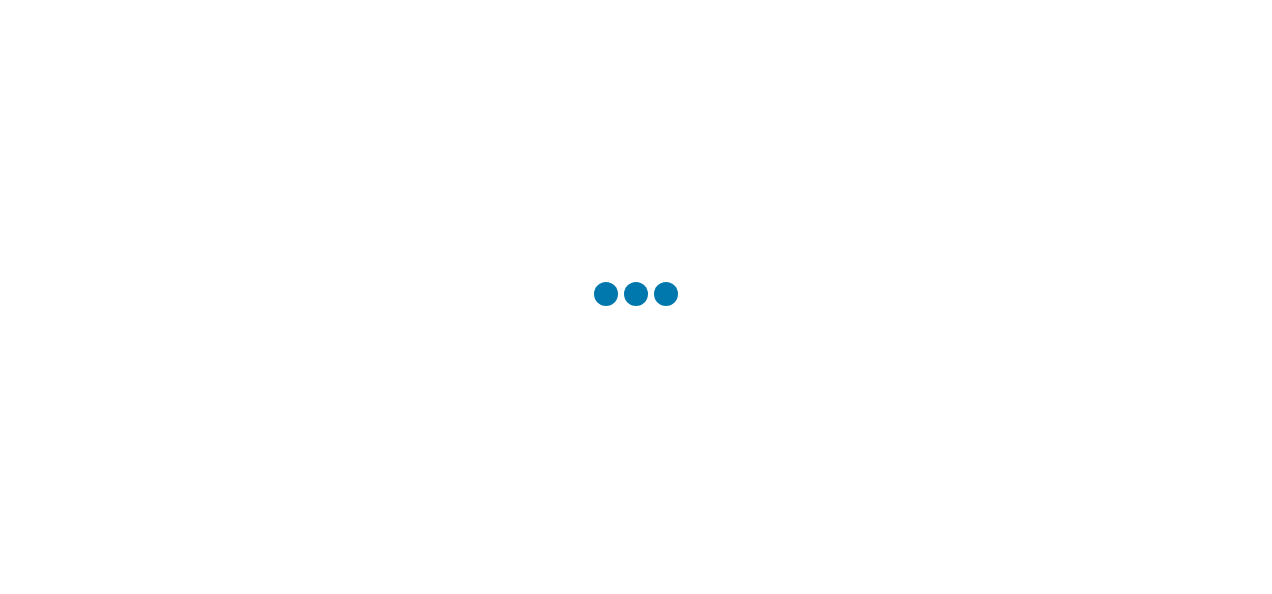 scroll, scrollTop: 0, scrollLeft: 0, axis: both 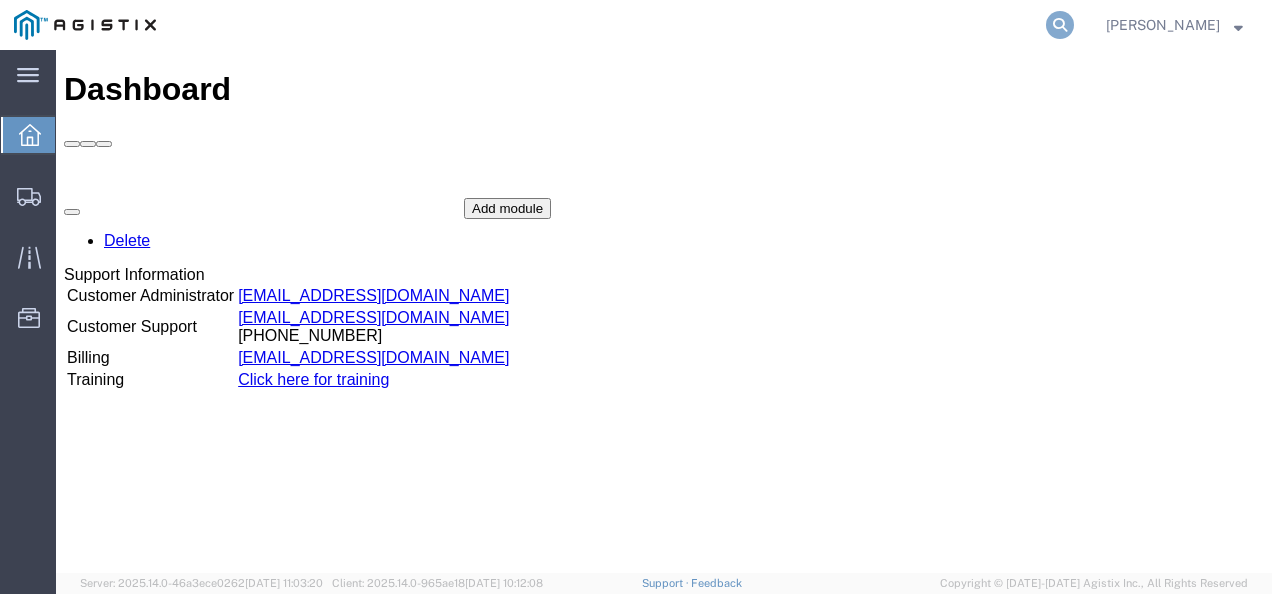 click 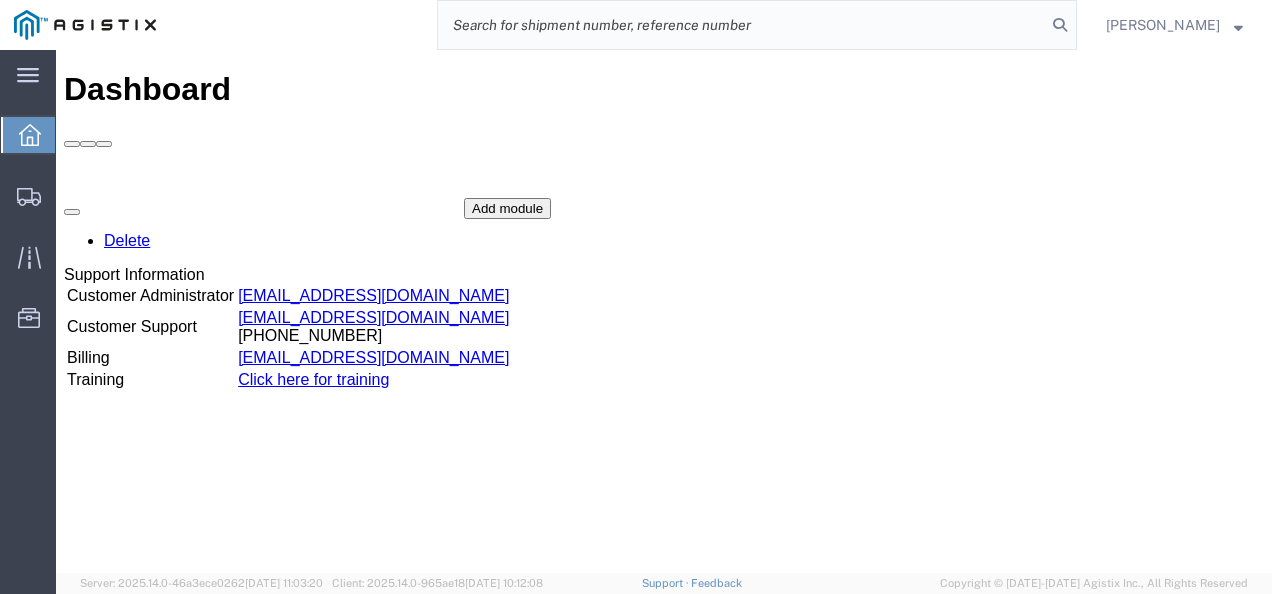 paste on "56113479" 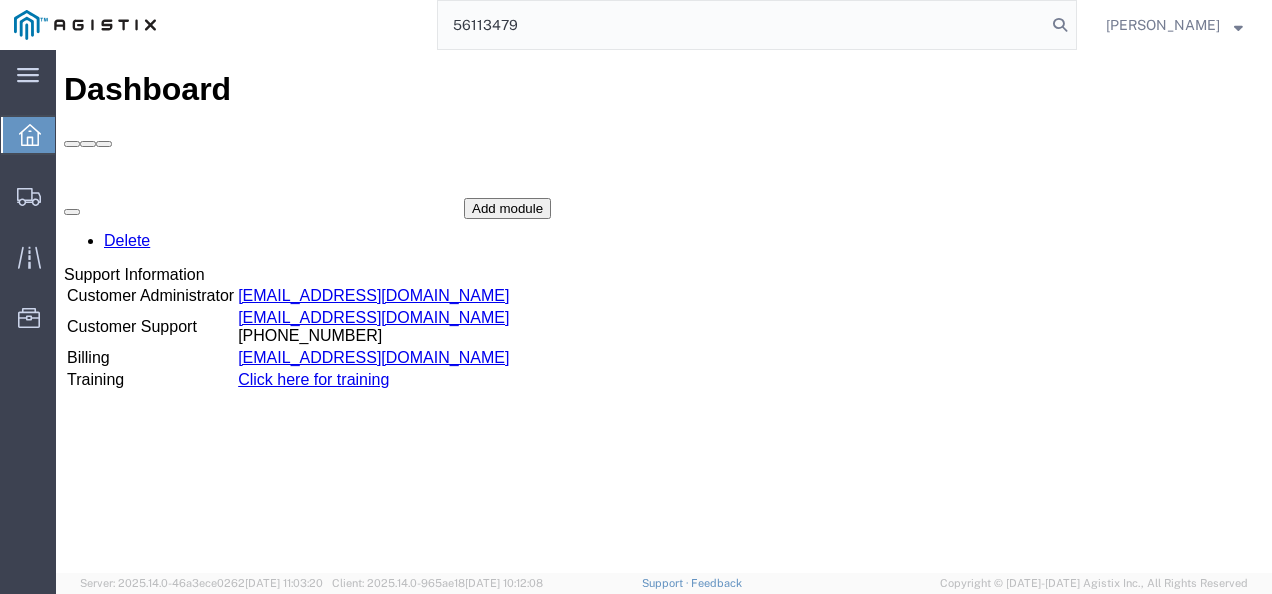 type on "56113479" 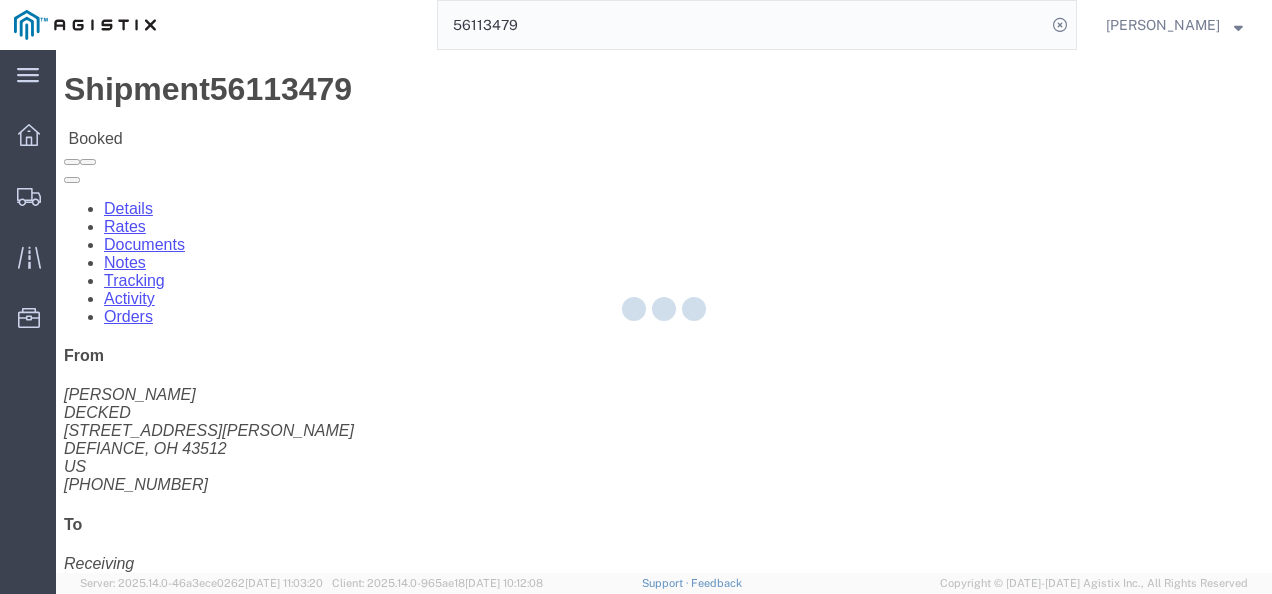 drag, startPoint x: 722, startPoint y: 388, endPoint x: 734, endPoint y: 380, distance: 14.422205 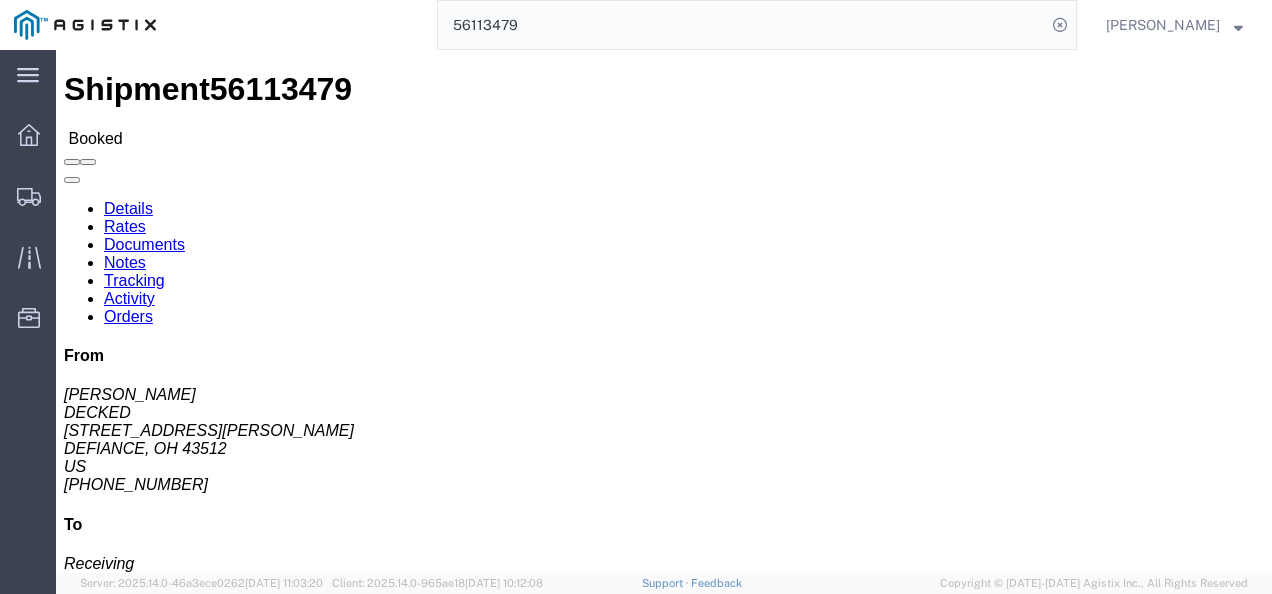 click on "482989" 